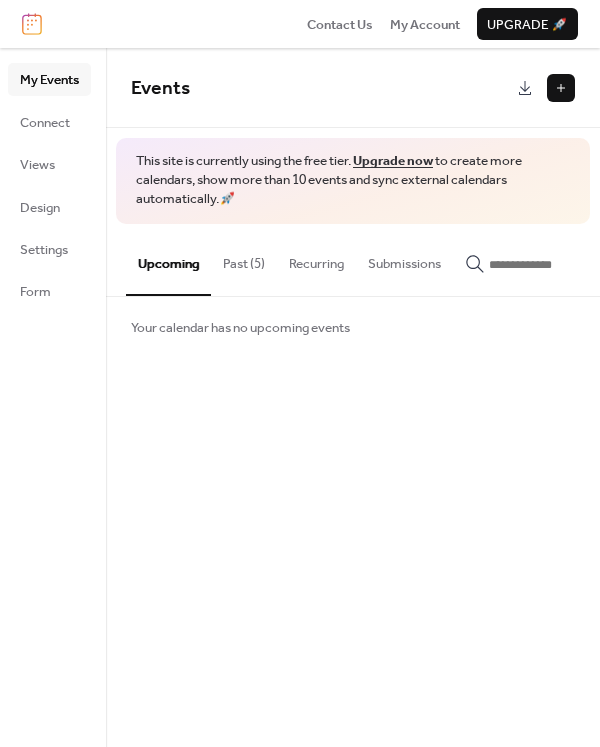 scroll, scrollTop: 0, scrollLeft: 0, axis: both 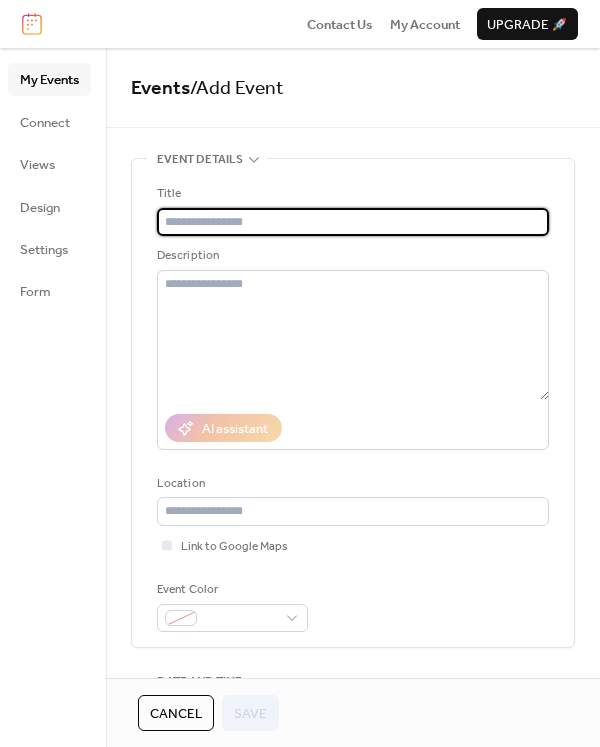 paste on "**********" 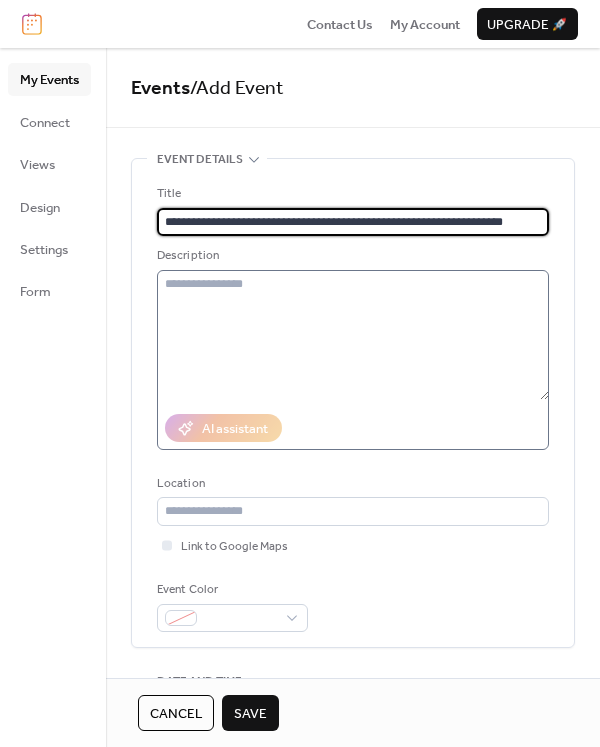 type on "**********" 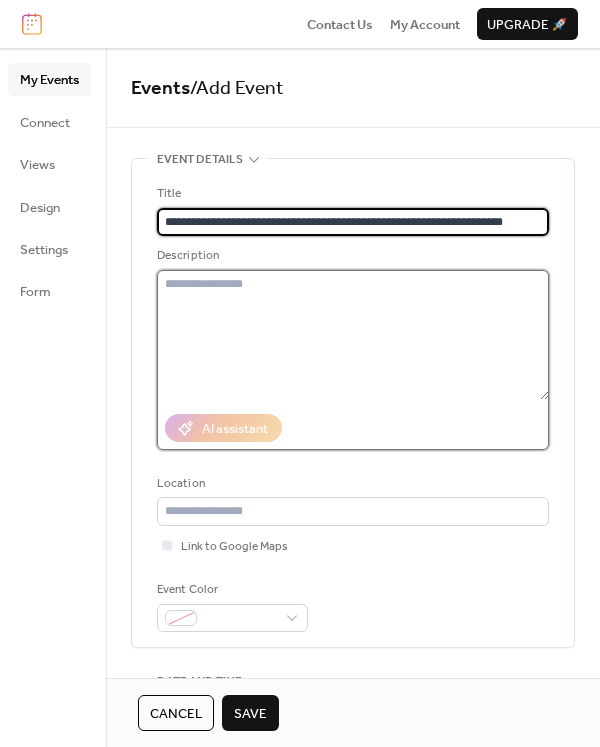 click at bounding box center [353, 335] 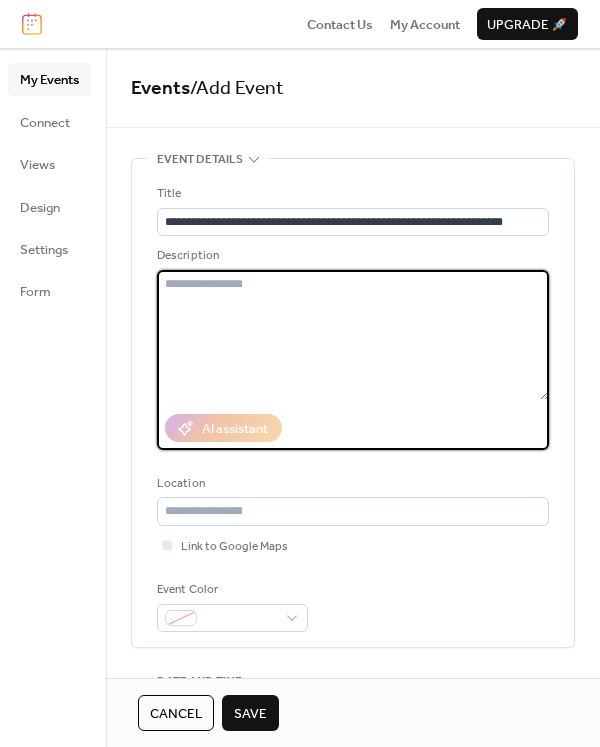 paste on "**********" 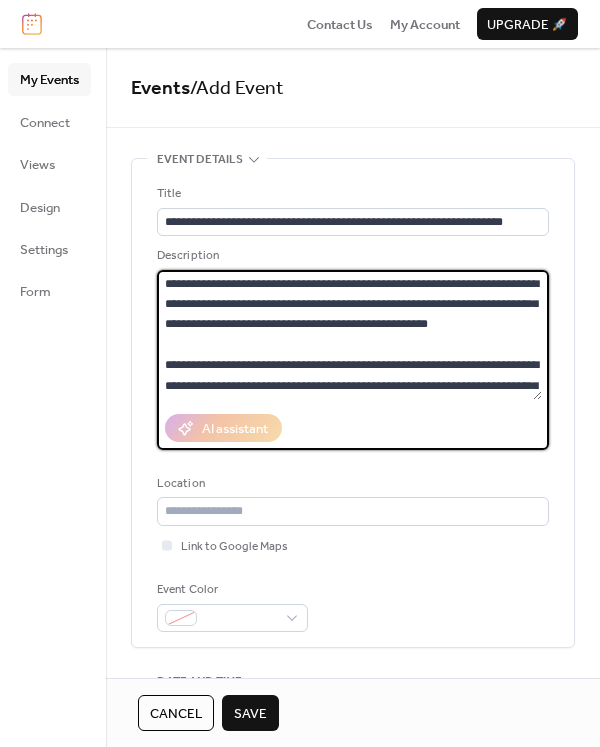 scroll, scrollTop: 180, scrollLeft: 0, axis: vertical 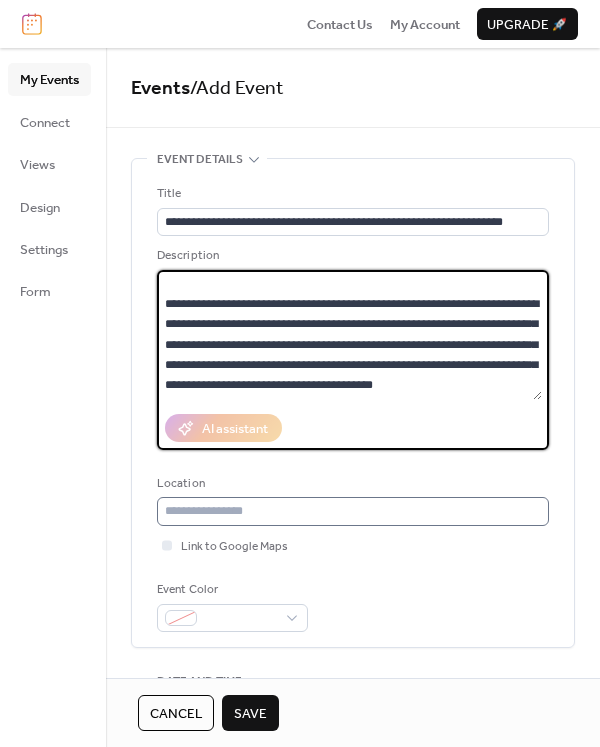 type on "**********" 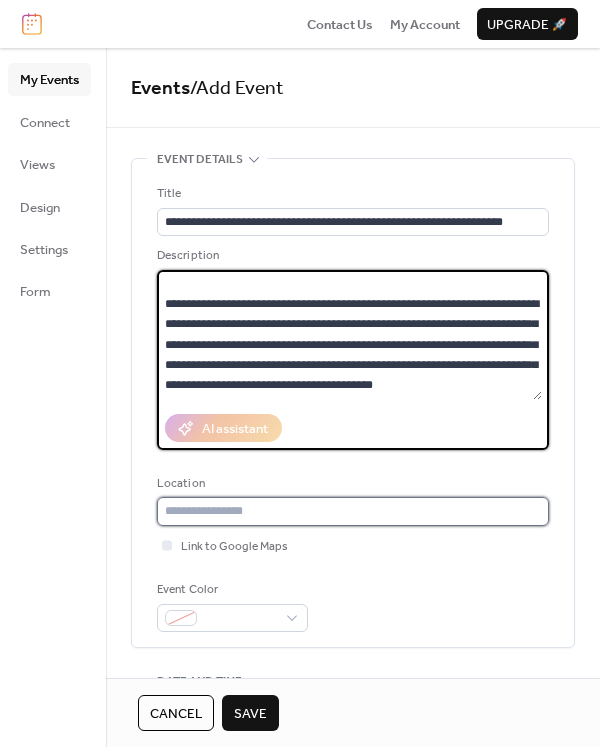 click at bounding box center (353, 511) 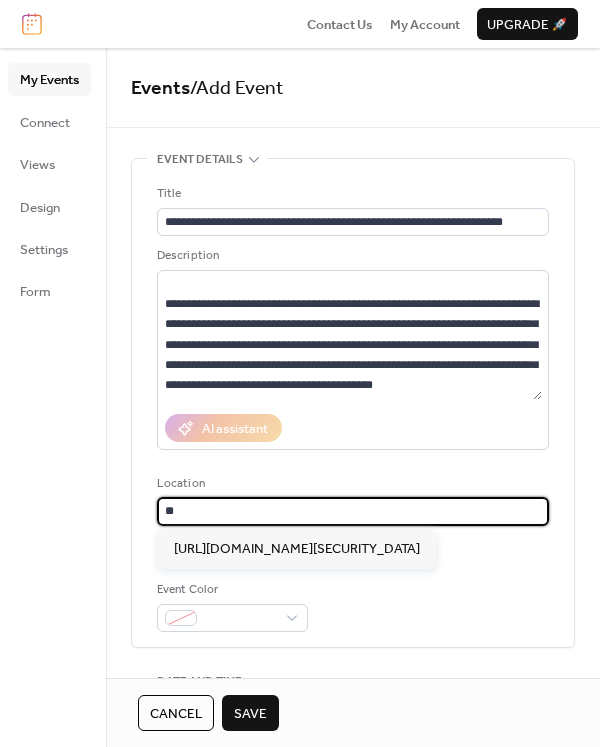 type on "*" 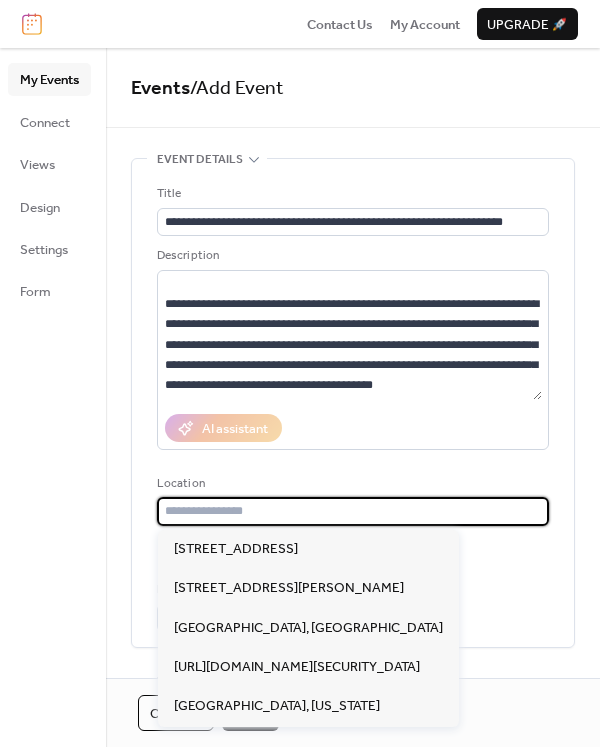 paste on "**********" 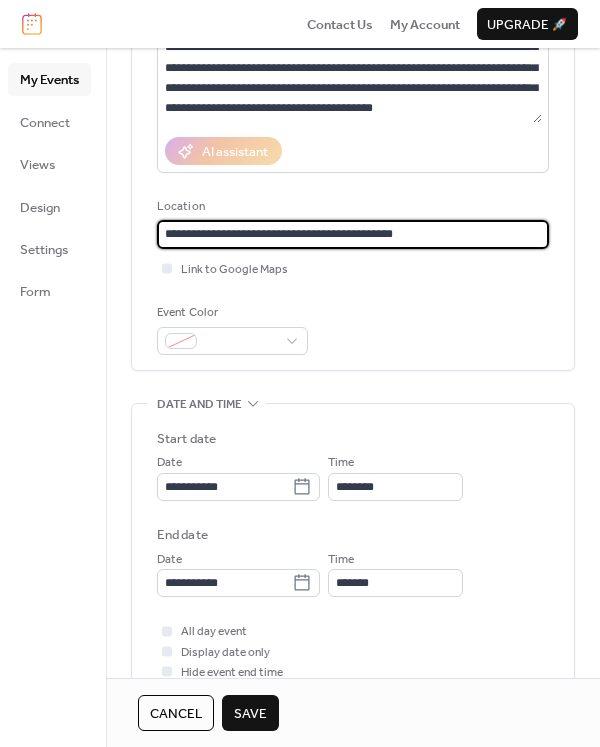 scroll, scrollTop: 279, scrollLeft: 0, axis: vertical 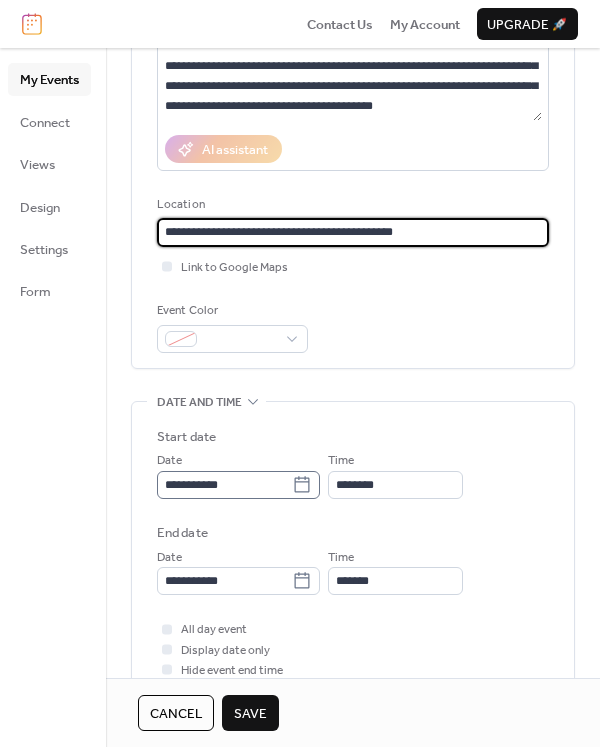 type on "**********" 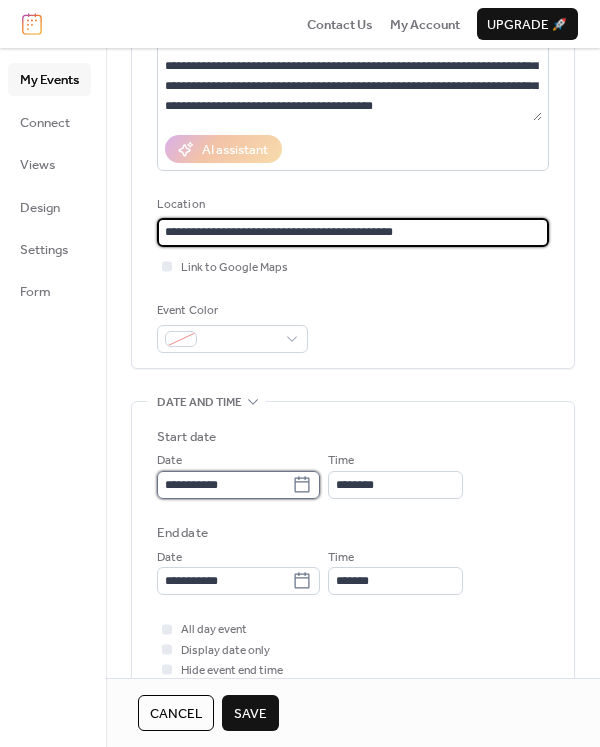 click on "**********" at bounding box center [224, 485] 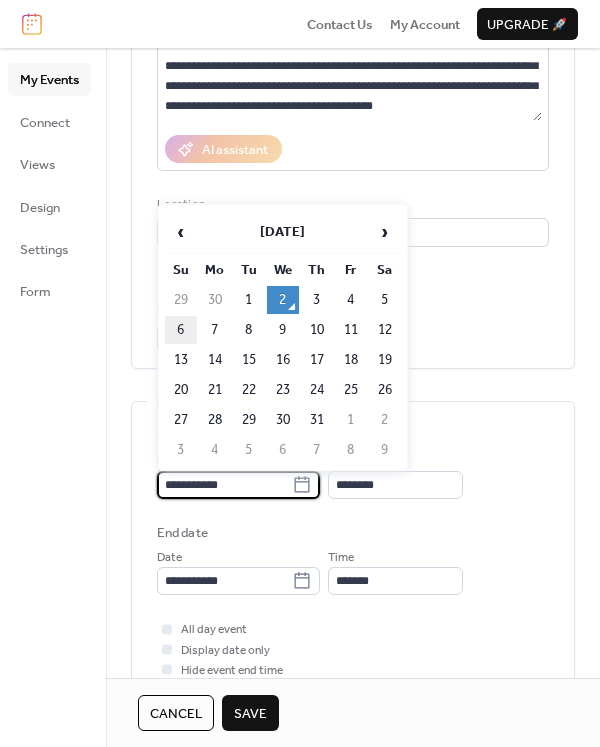 click on "6" at bounding box center [181, 330] 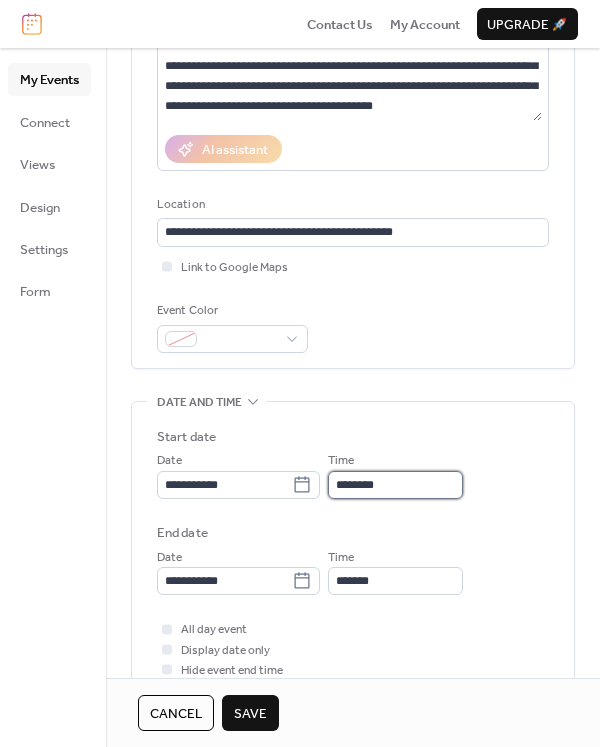 click on "********" at bounding box center (395, 485) 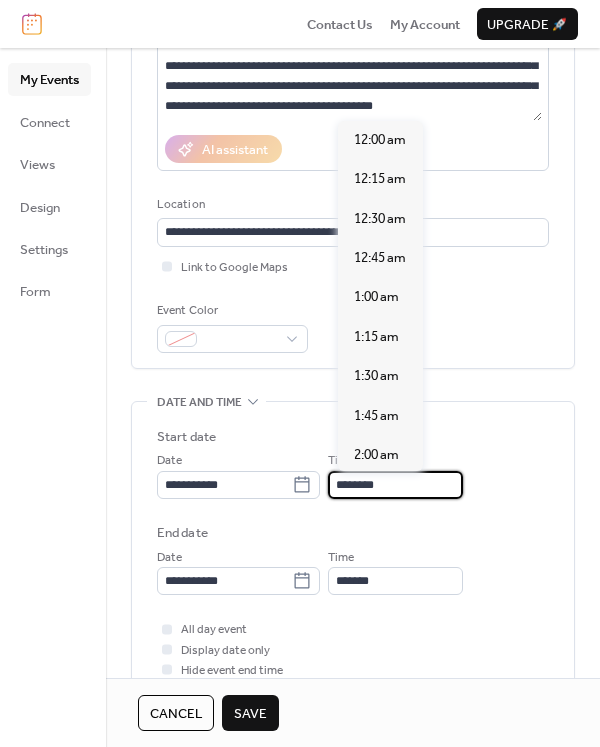 scroll, scrollTop: 1915, scrollLeft: 0, axis: vertical 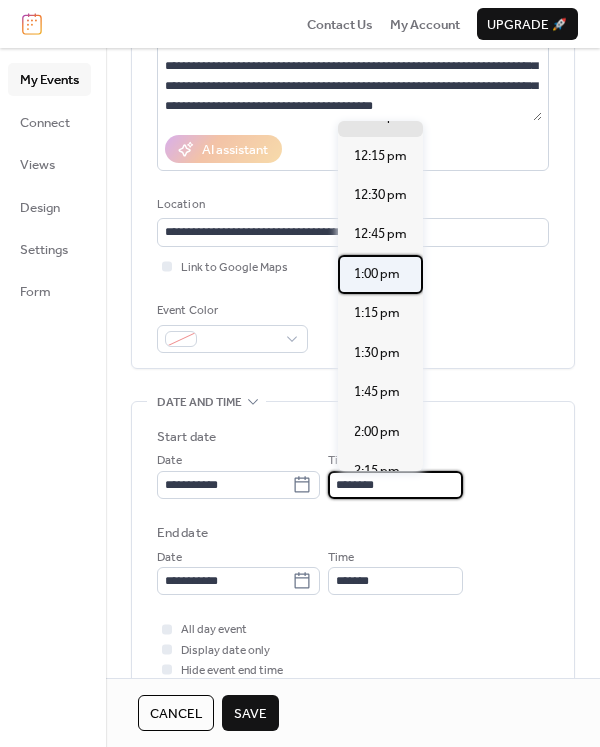 click on "1:00 pm" at bounding box center [377, 274] 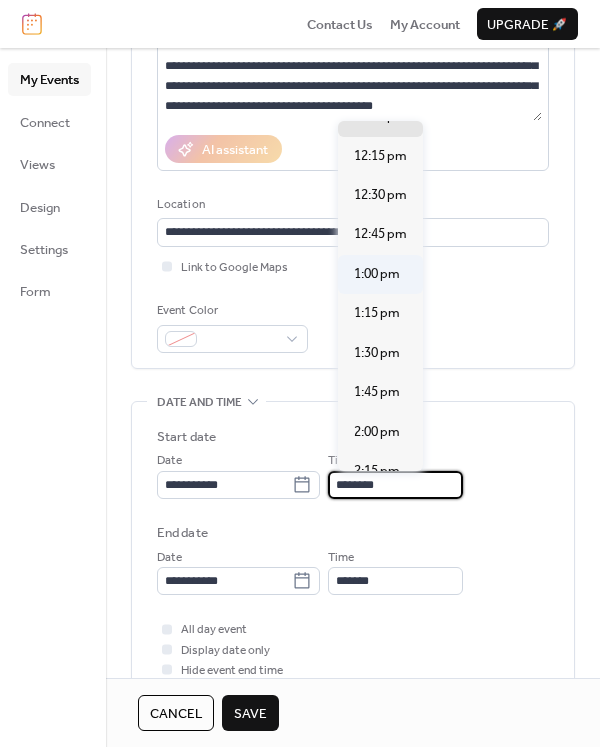 type on "*******" 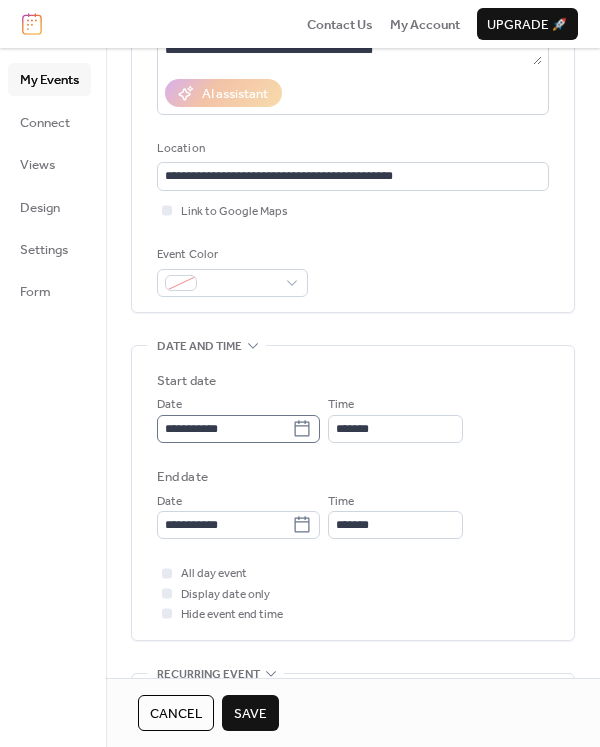 scroll, scrollTop: 338, scrollLeft: 0, axis: vertical 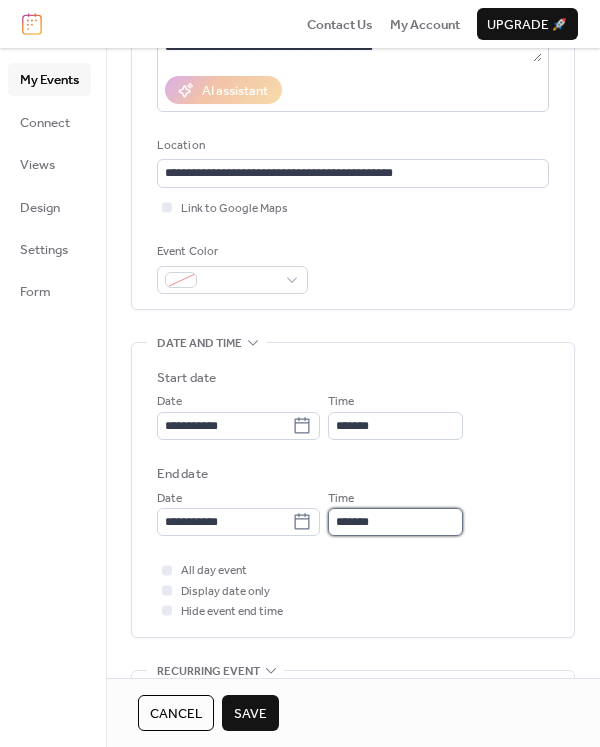 click on "*******" at bounding box center [395, 522] 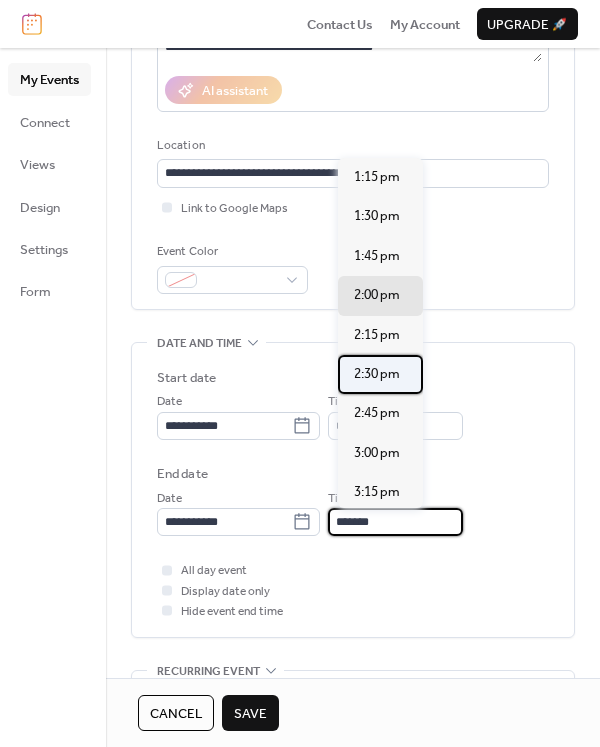 click on "2:30 pm" at bounding box center [377, 374] 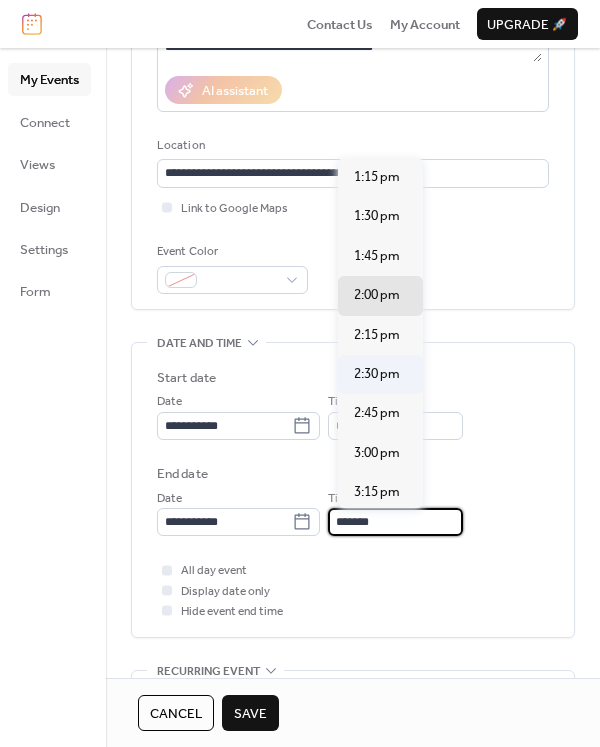 type on "*******" 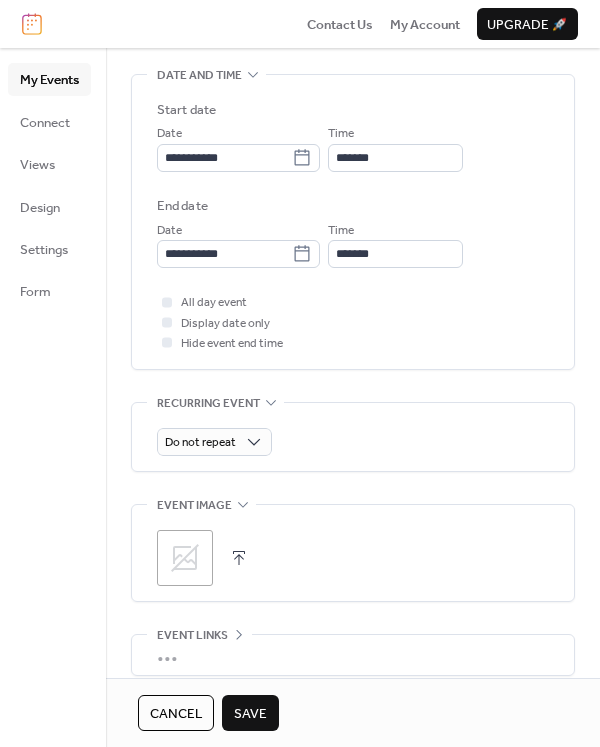 scroll, scrollTop: 772, scrollLeft: 0, axis: vertical 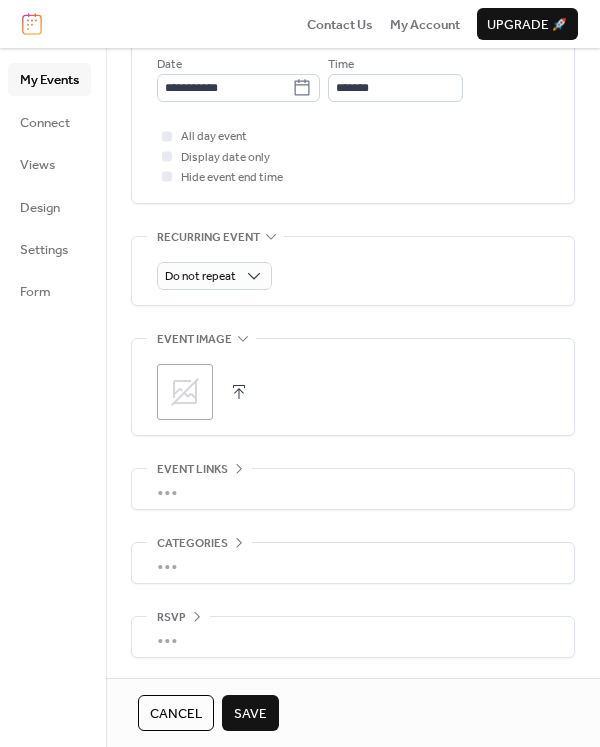 click 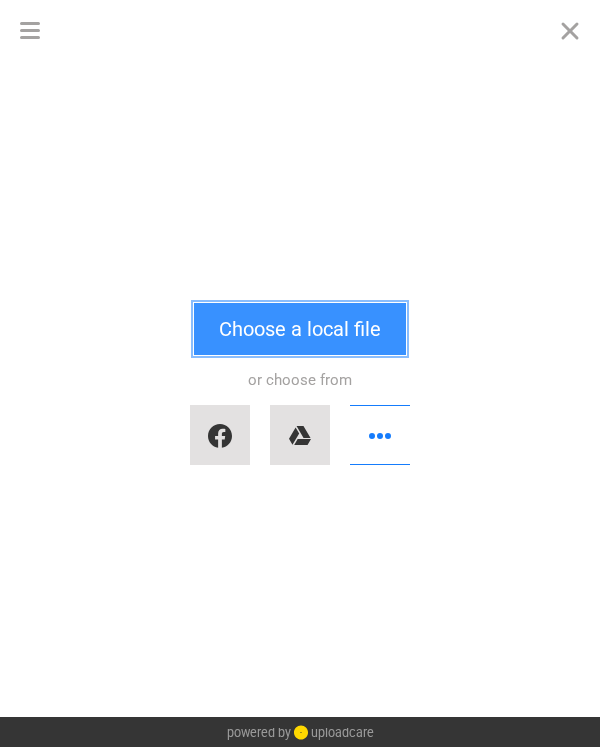 click on "Choose a local file" at bounding box center [300, 329] 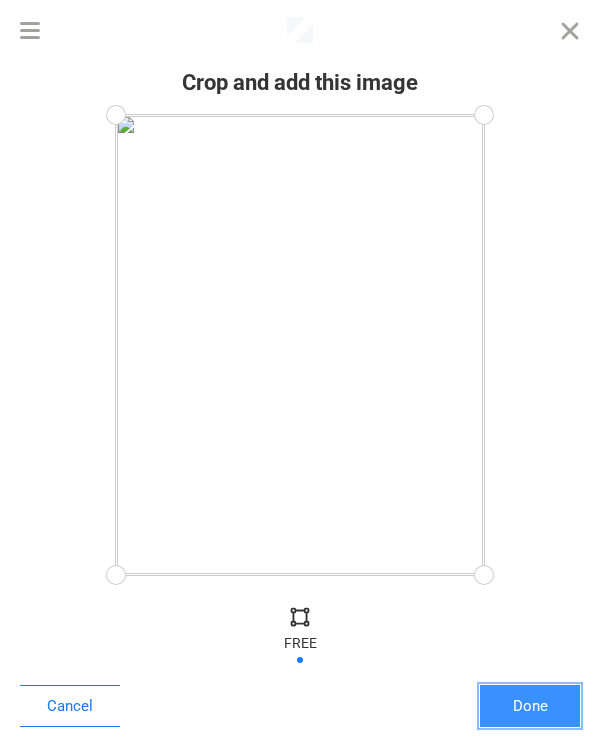 click on "Done" at bounding box center (530, 706) 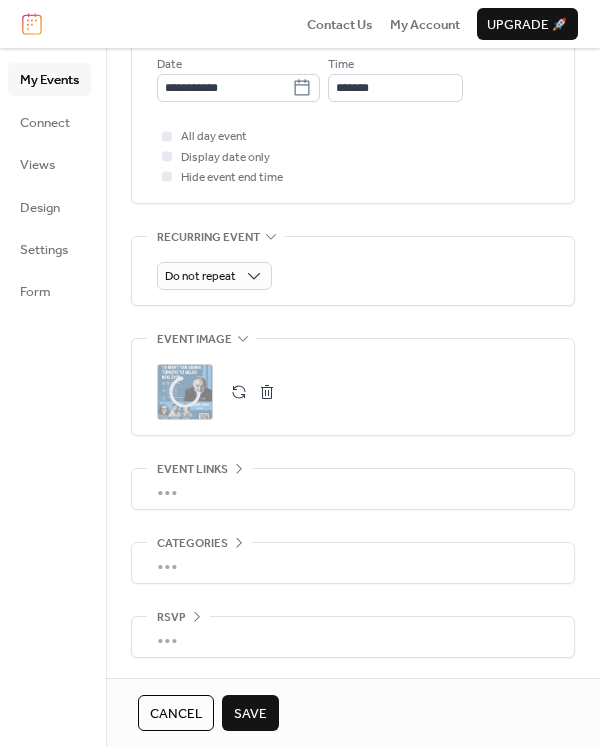 click on "Save" at bounding box center (250, 714) 